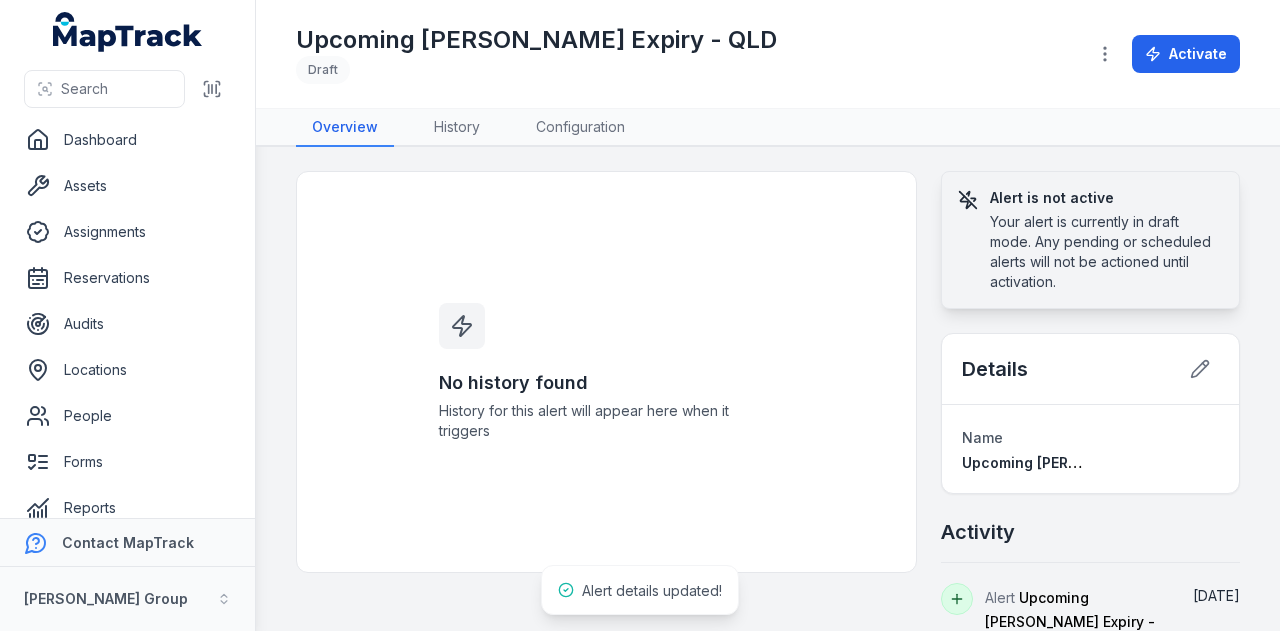 scroll, scrollTop: 0, scrollLeft: 0, axis: both 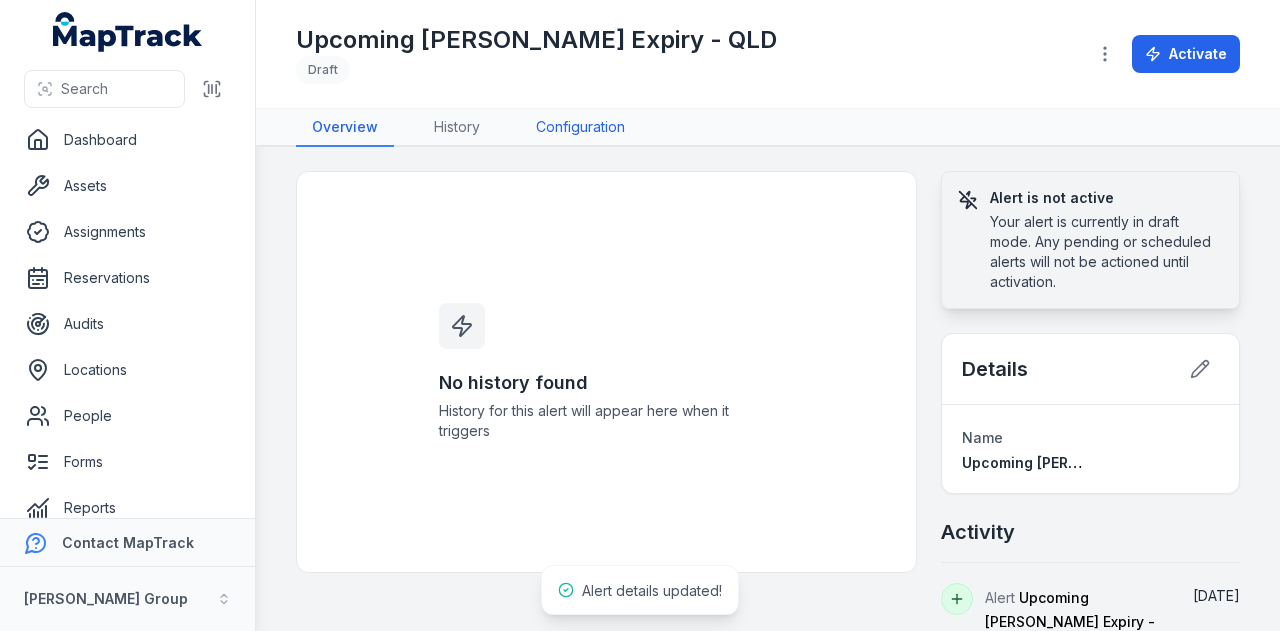 click on "Configuration" at bounding box center [580, 128] 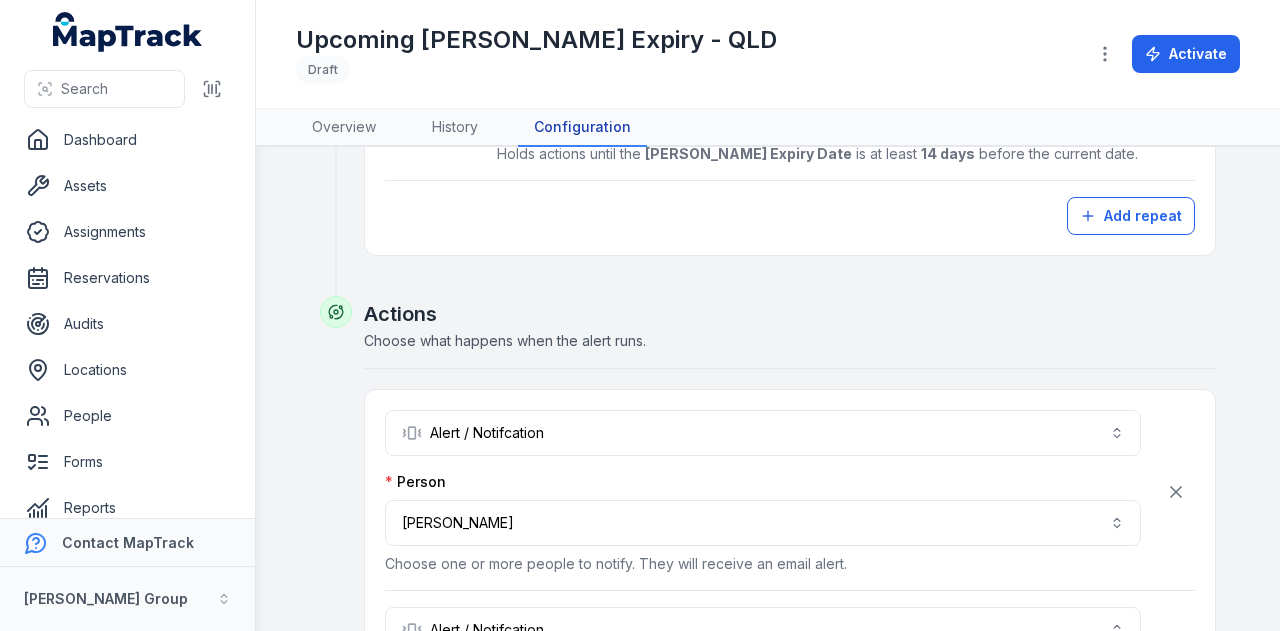 scroll, scrollTop: 1000, scrollLeft: 0, axis: vertical 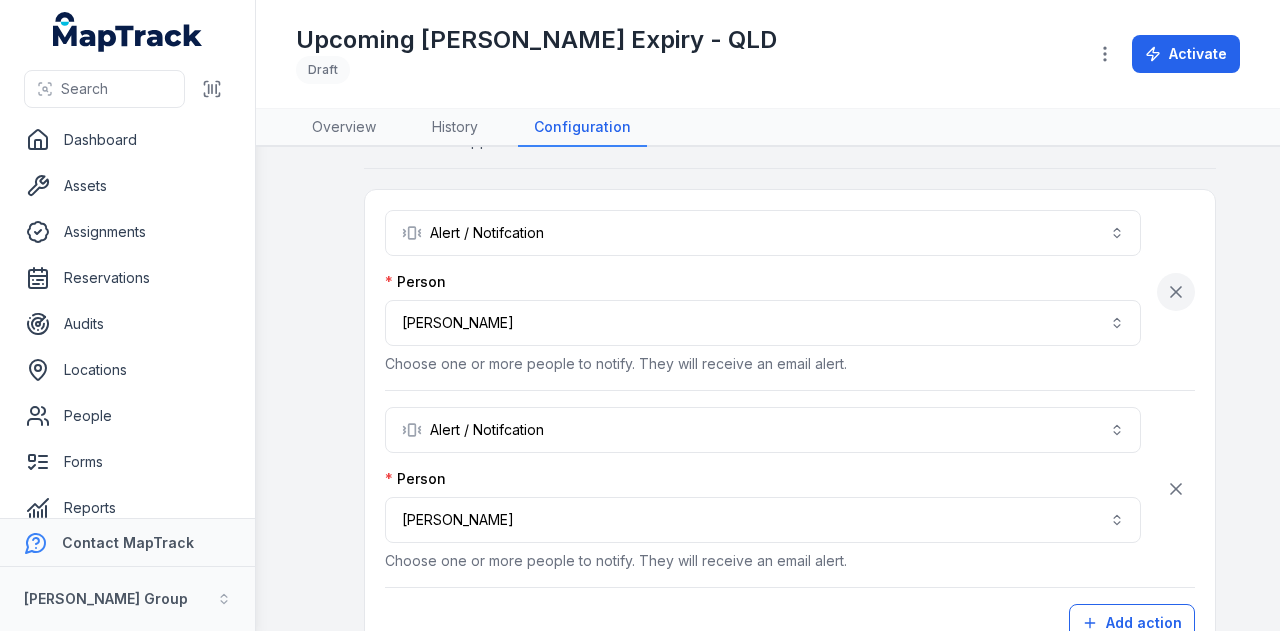 click 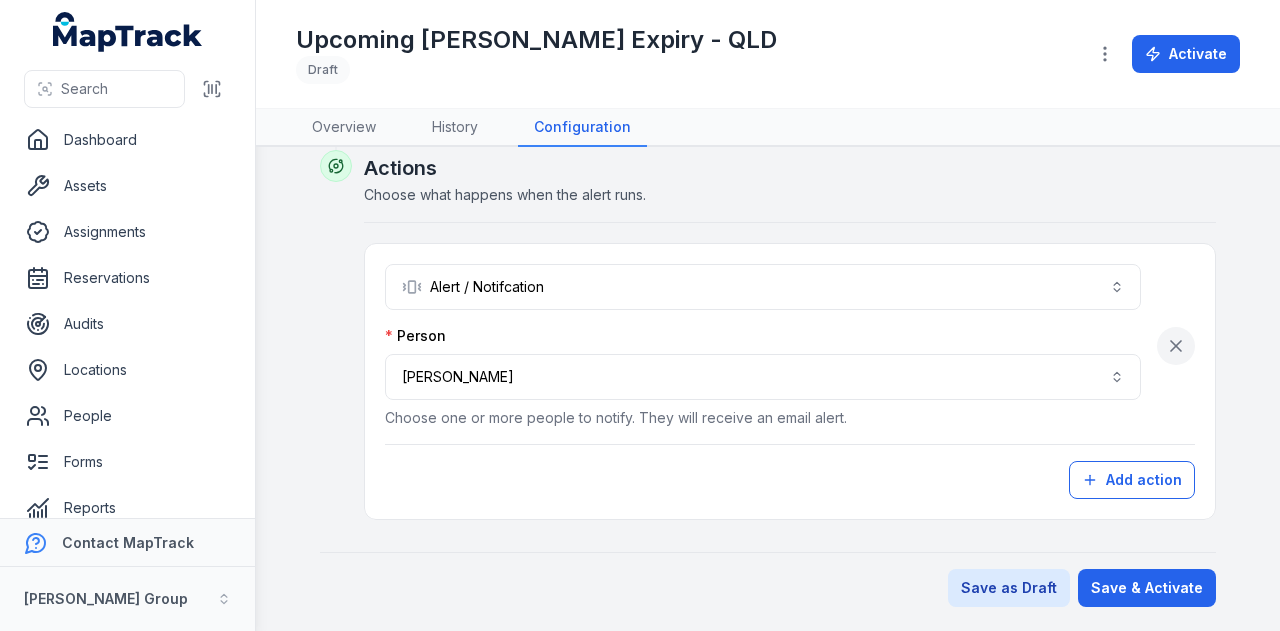 scroll, scrollTop: 934, scrollLeft: 0, axis: vertical 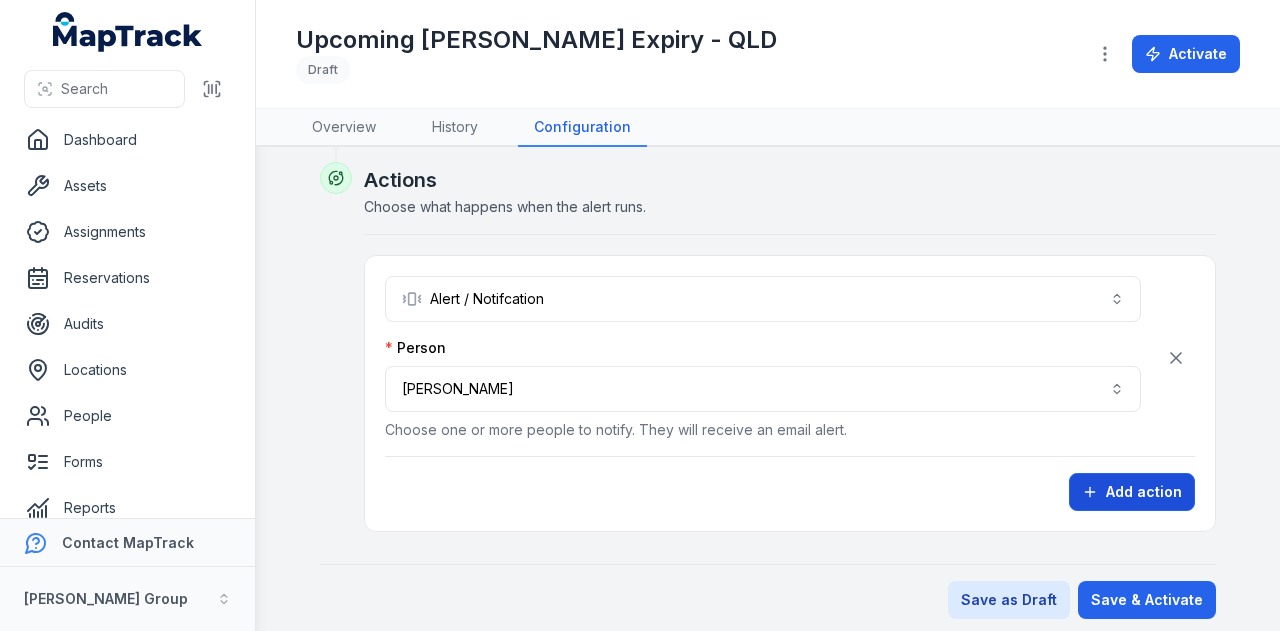 click on "Add action" at bounding box center (1132, 492) 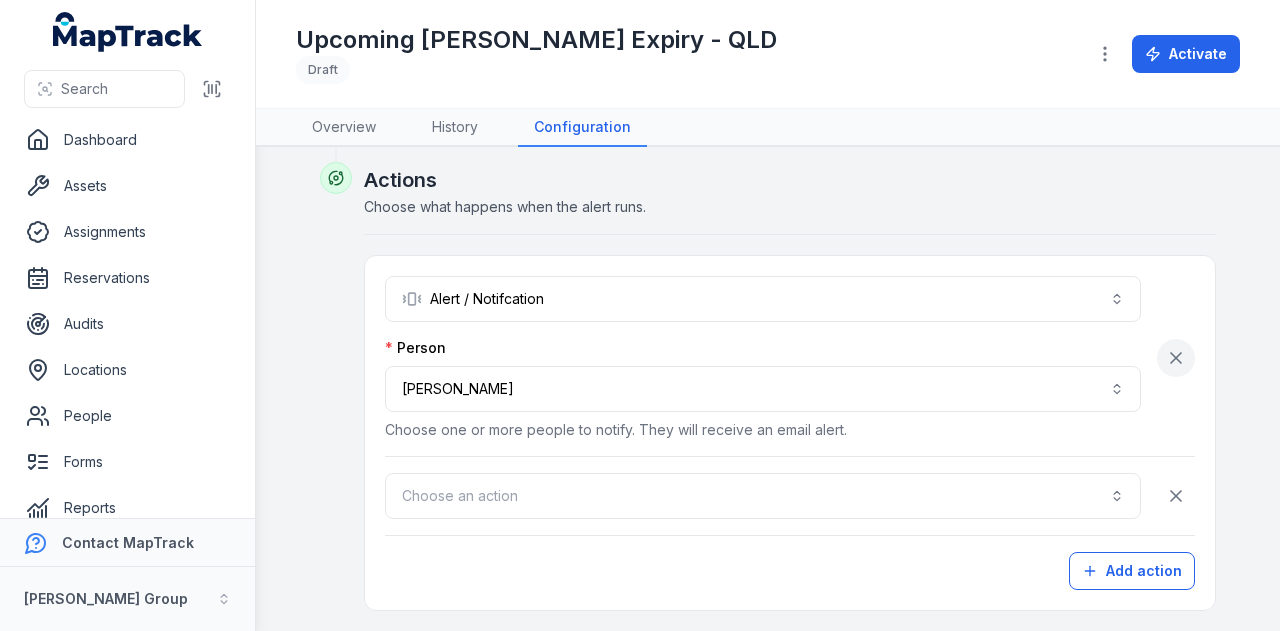 click 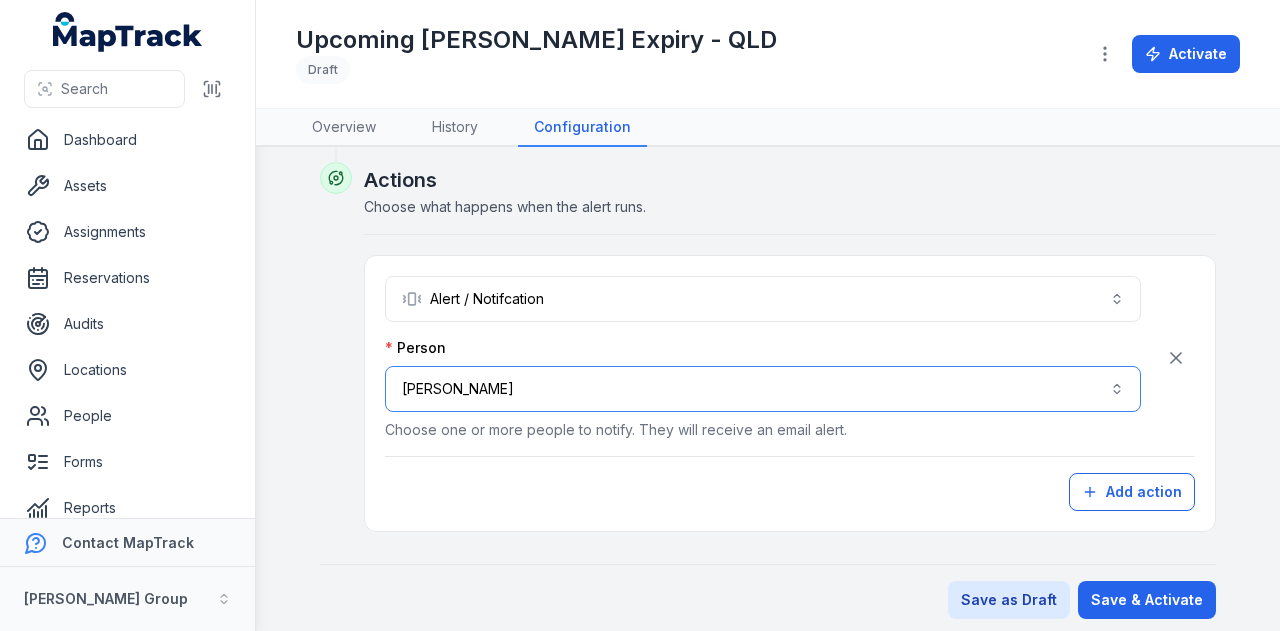 click on "**********" at bounding box center (763, 389) 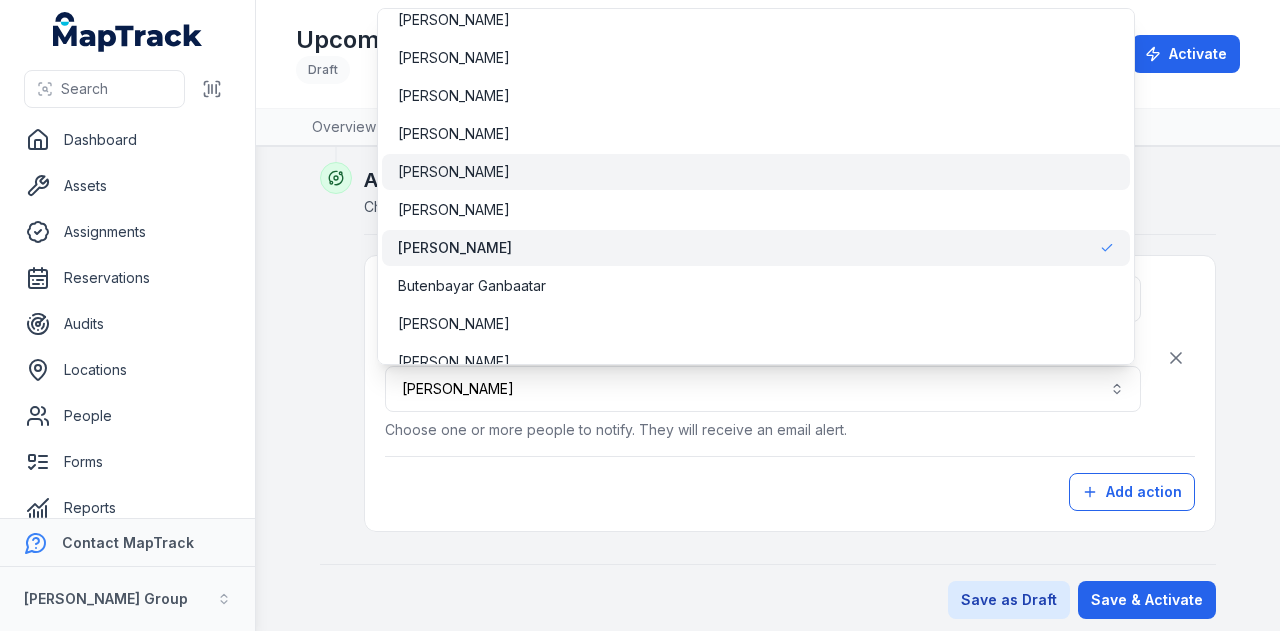 scroll, scrollTop: 1206, scrollLeft: 0, axis: vertical 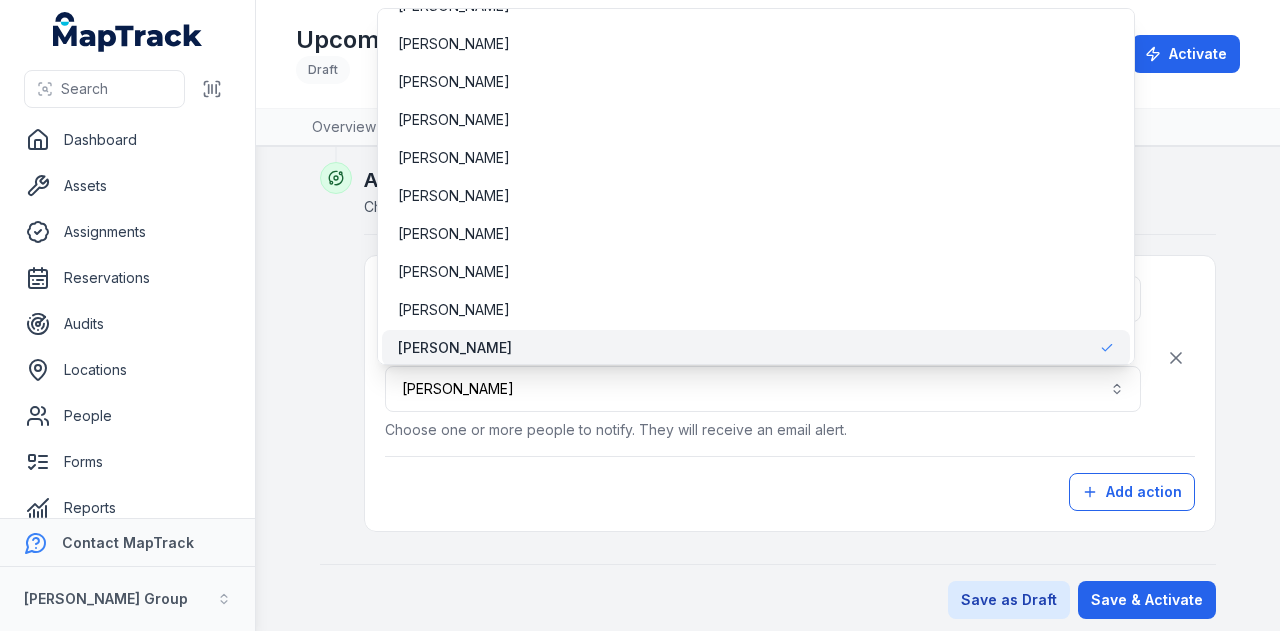 click on "[PERSON_NAME]" at bounding box center [755, 348] 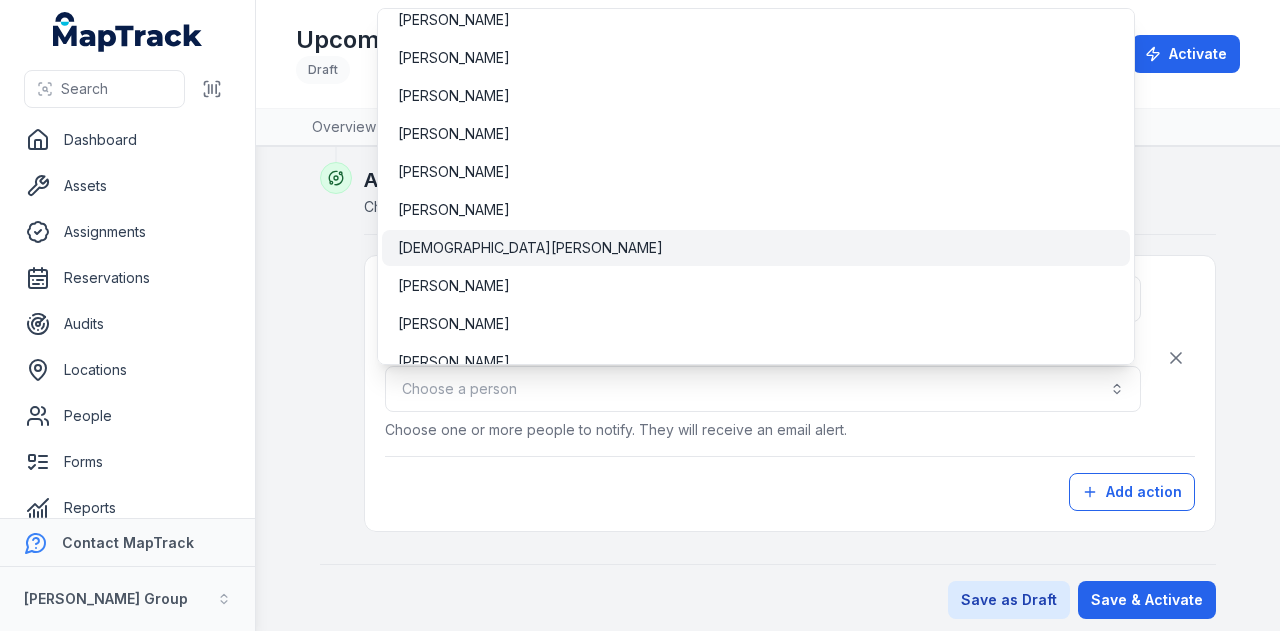 scroll, scrollTop: 6306, scrollLeft: 0, axis: vertical 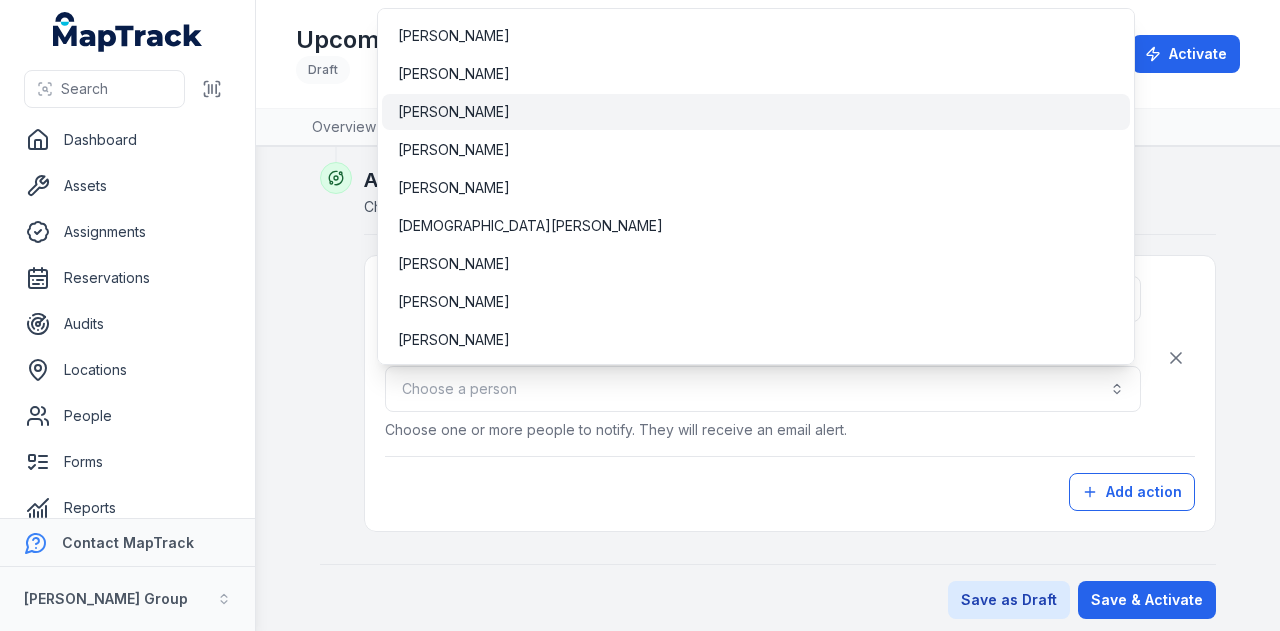 click on "[PERSON_NAME]" at bounding box center [755, 112] 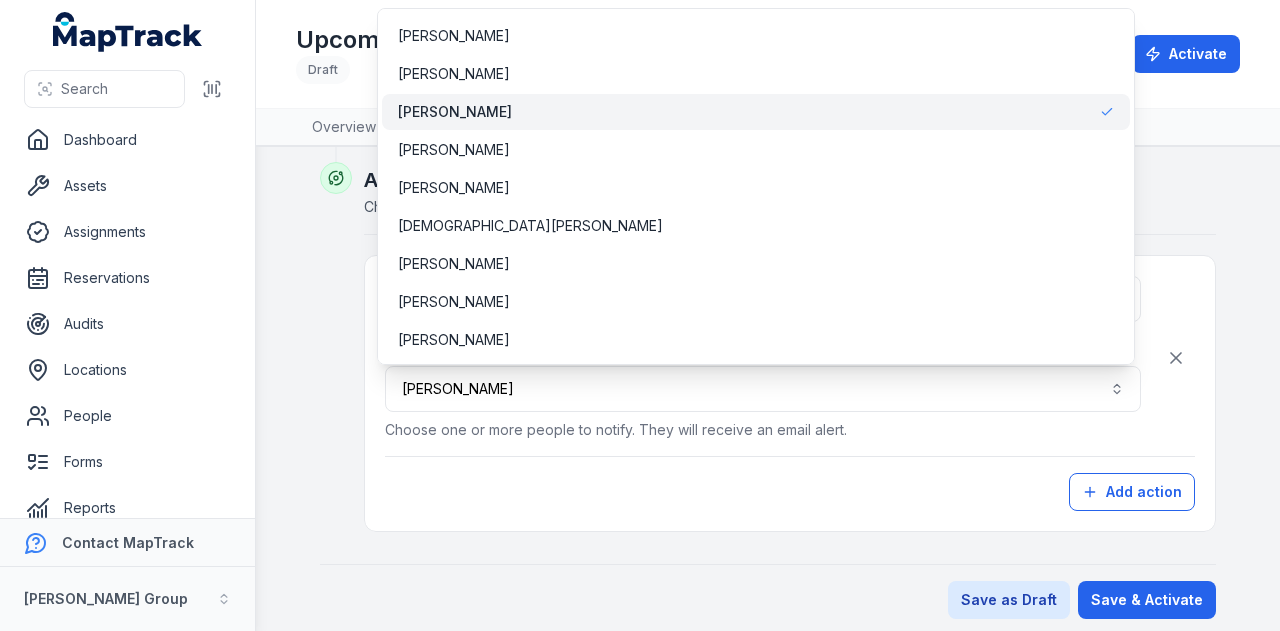 click on "**********" at bounding box center [790, 393] 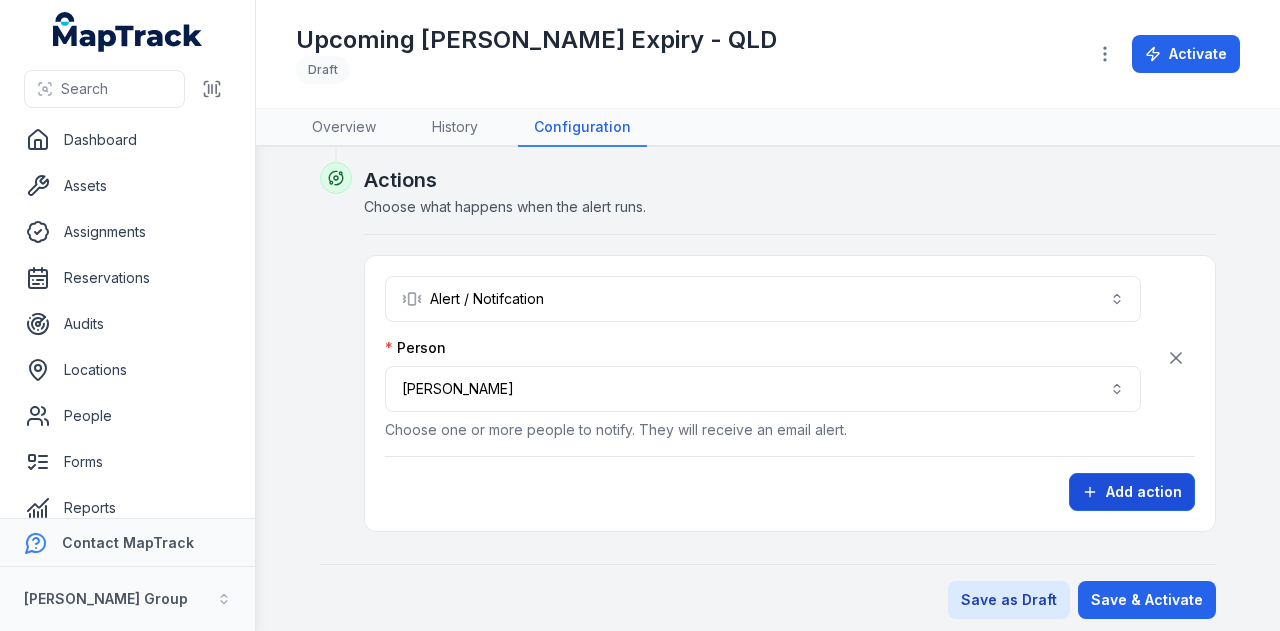 click on "Add action" at bounding box center (1132, 492) 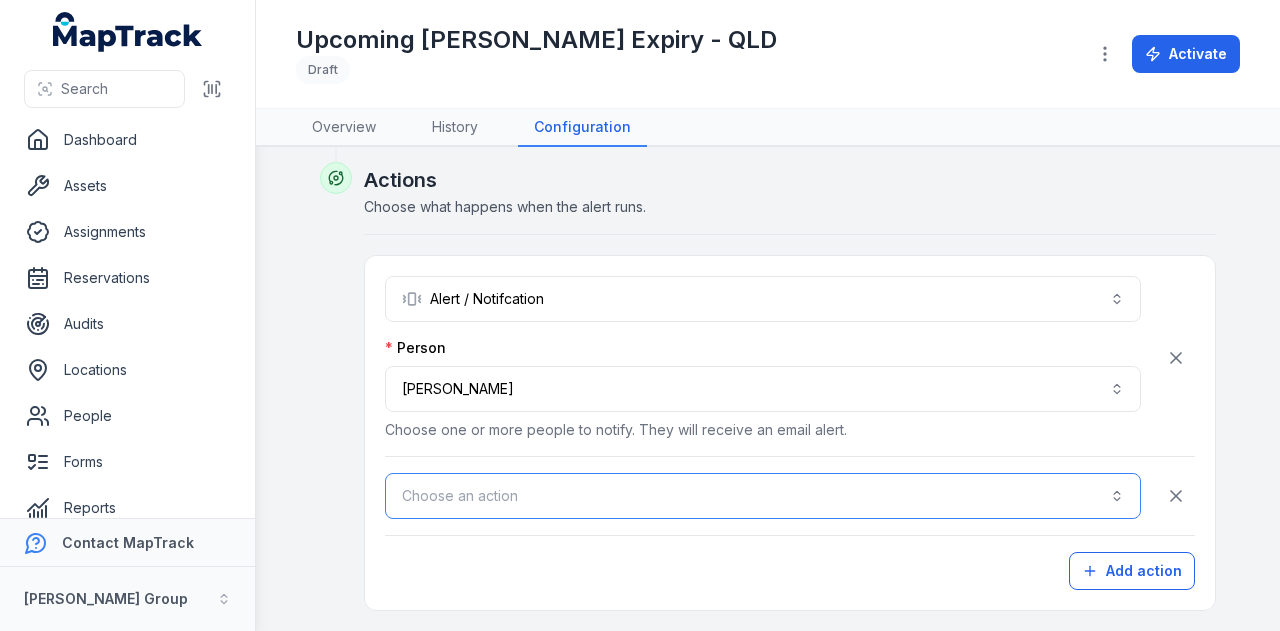 click on "Choose an action" at bounding box center (763, 496) 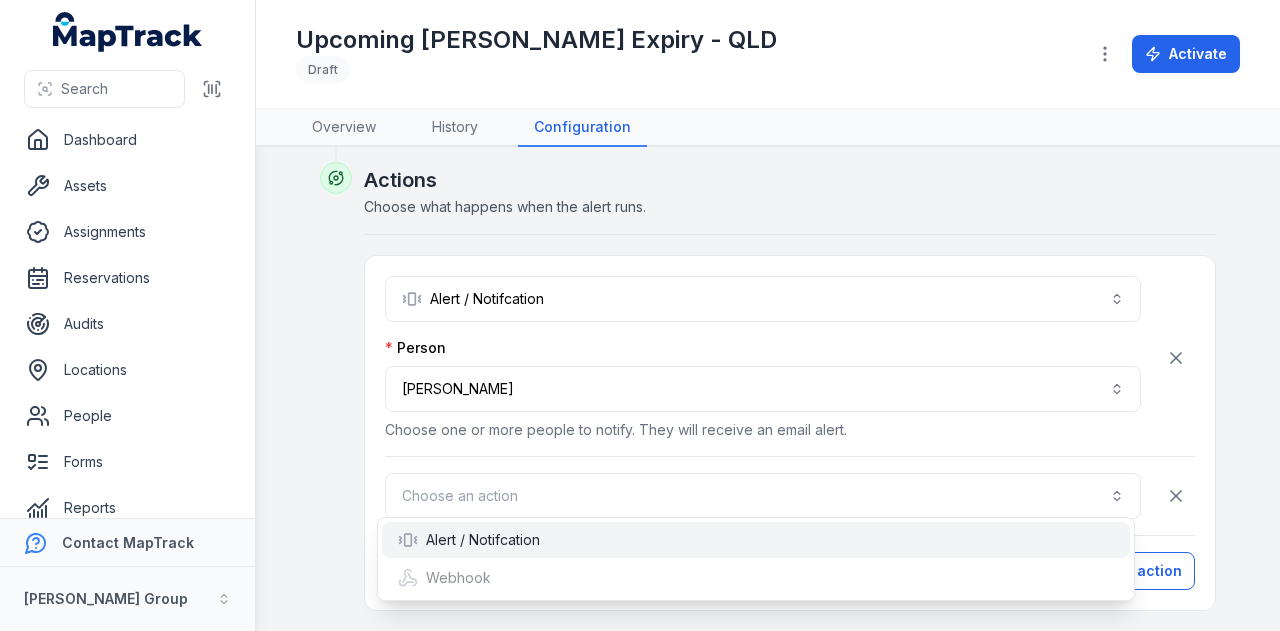 click on "Alert / Notifcation" at bounding box center [755, 540] 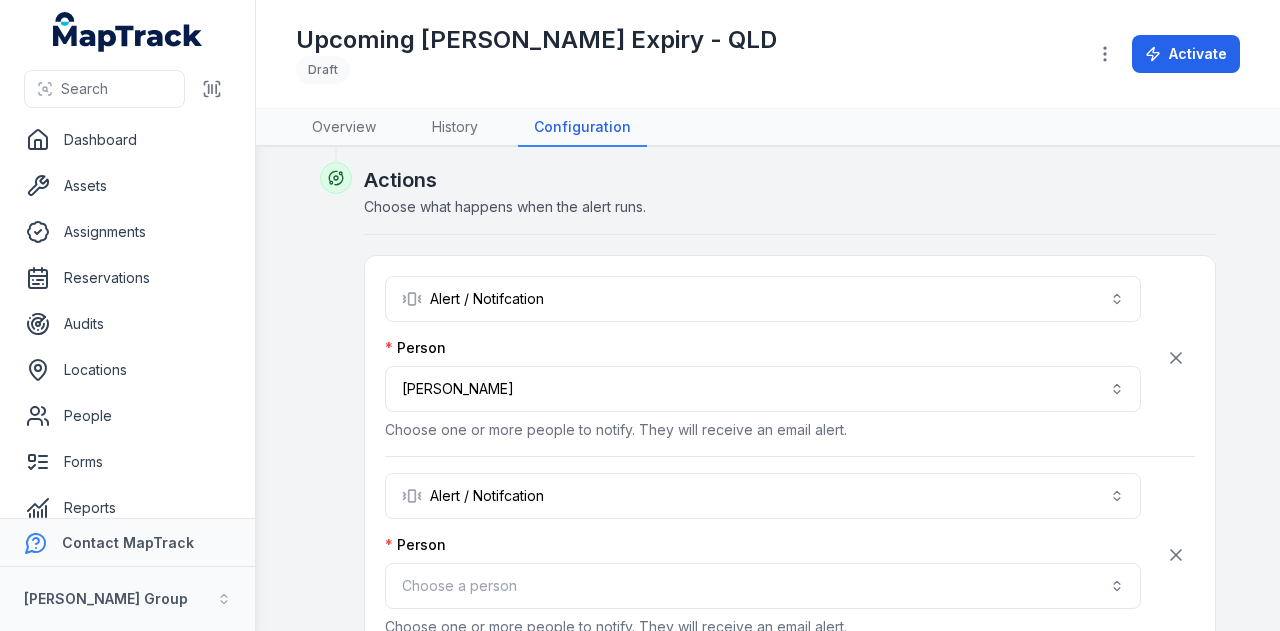 click on "Person Choose a person Choose one or more people to notify. They will receive an email alert." at bounding box center (763, 586) 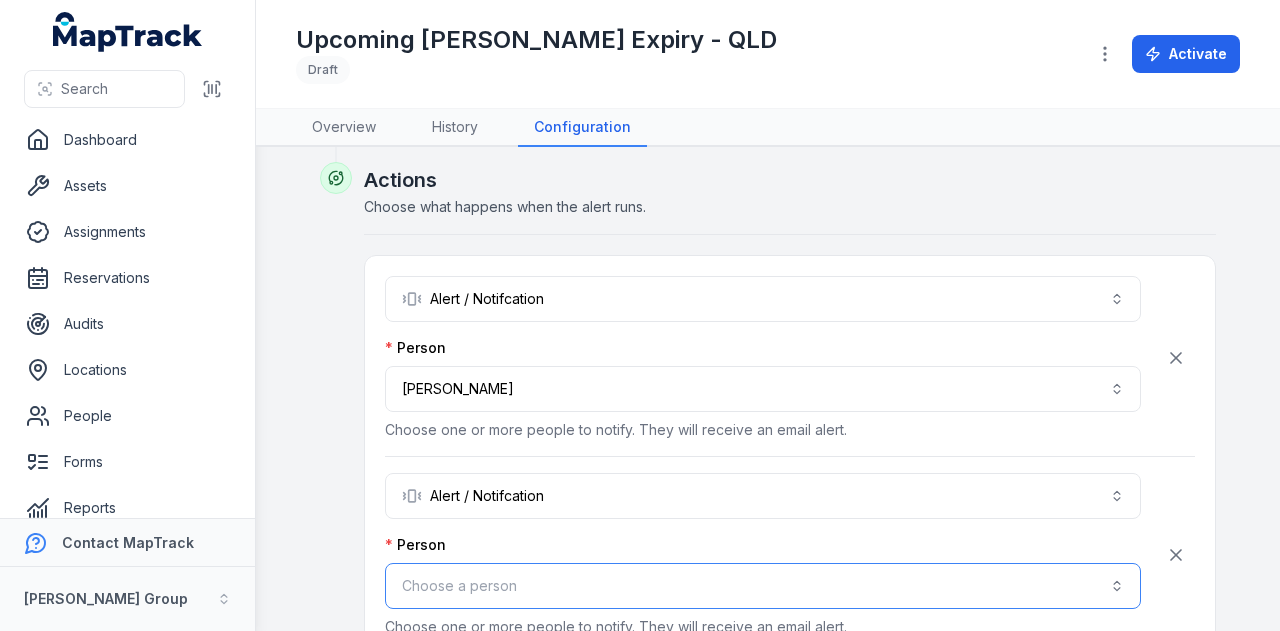 click on "Choose a person" at bounding box center (763, 586) 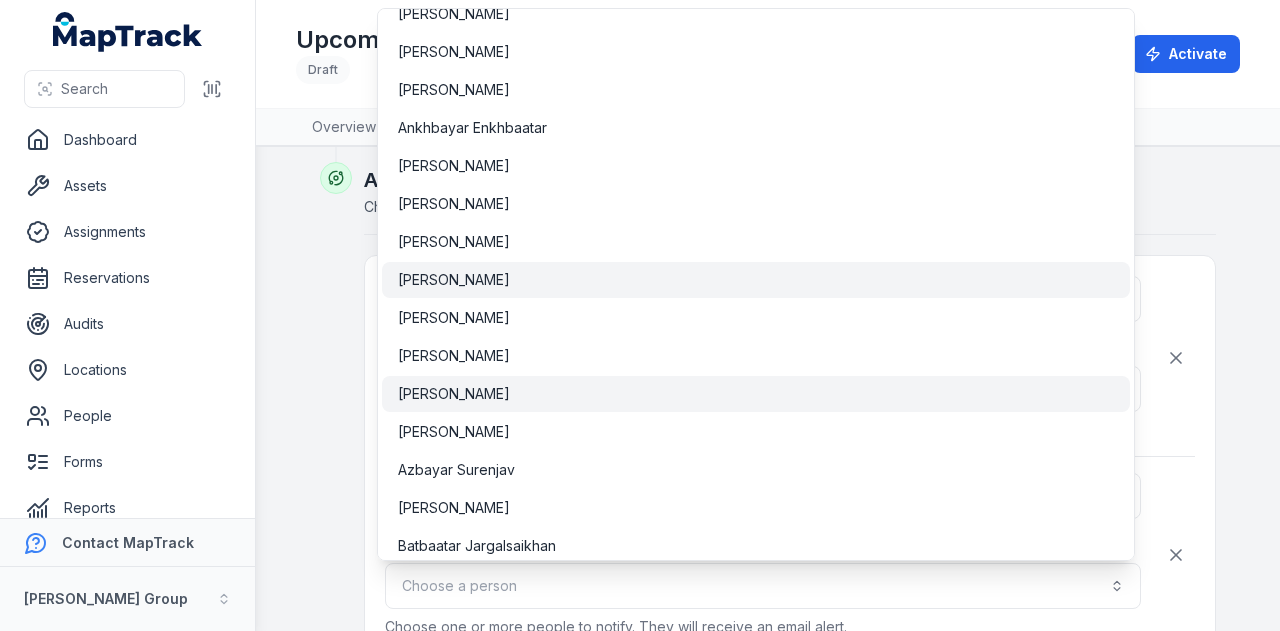 scroll, scrollTop: 500, scrollLeft: 0, axis: vertical 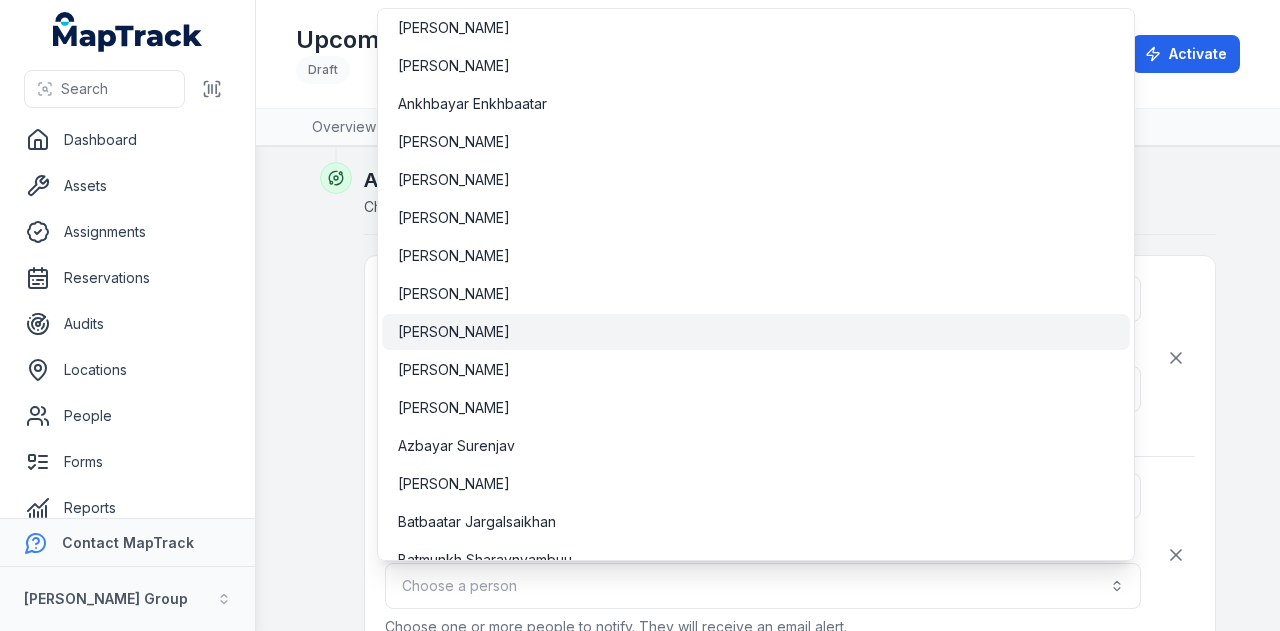 click on "[PERSON_NAME]" at bounding box center (755, 332) 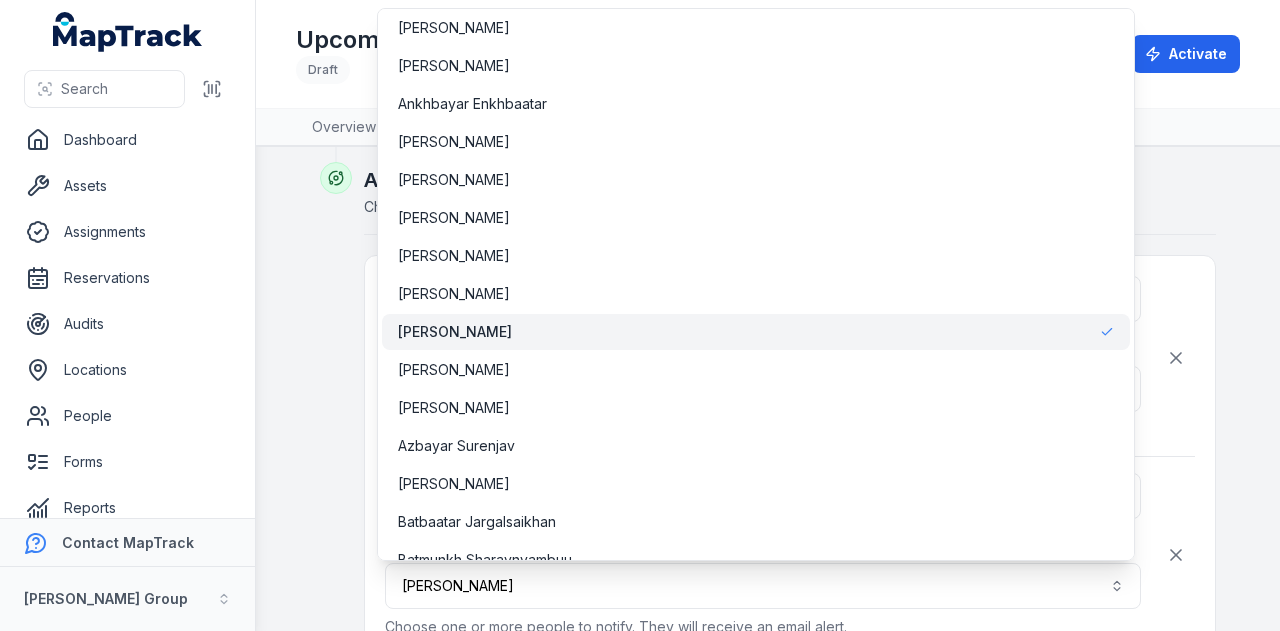 click on "**********" at bounding box center (768, 26) 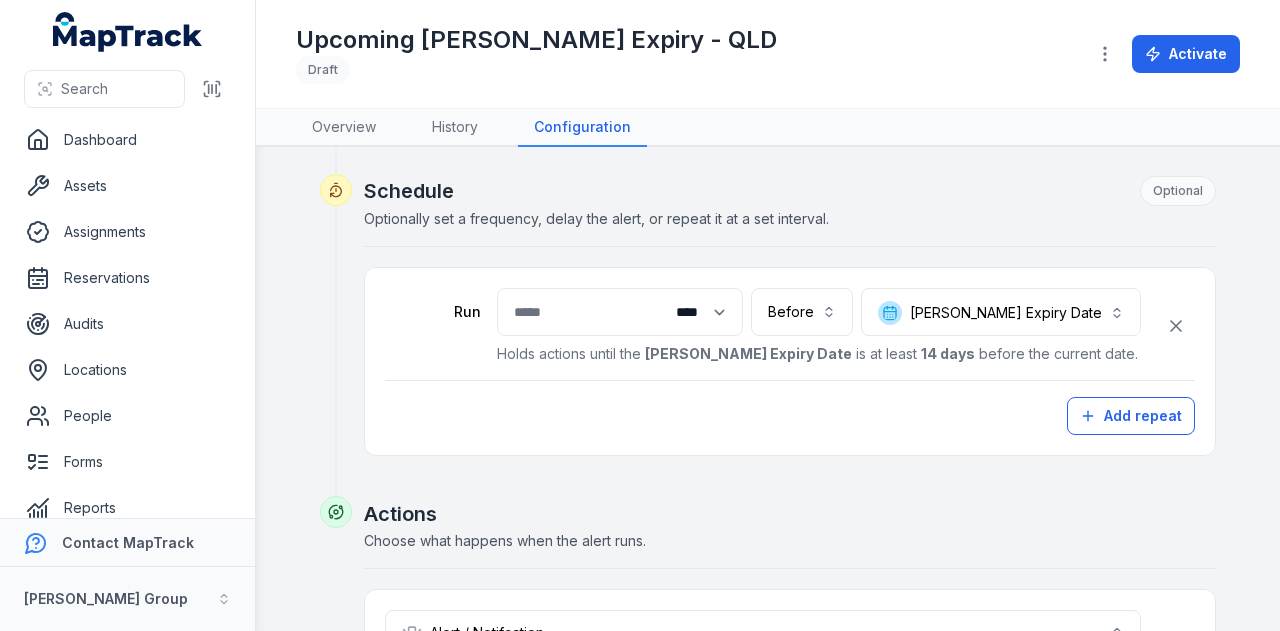 scroll, scrollTop: 1130, scrollLeft: 0, axis: vertical 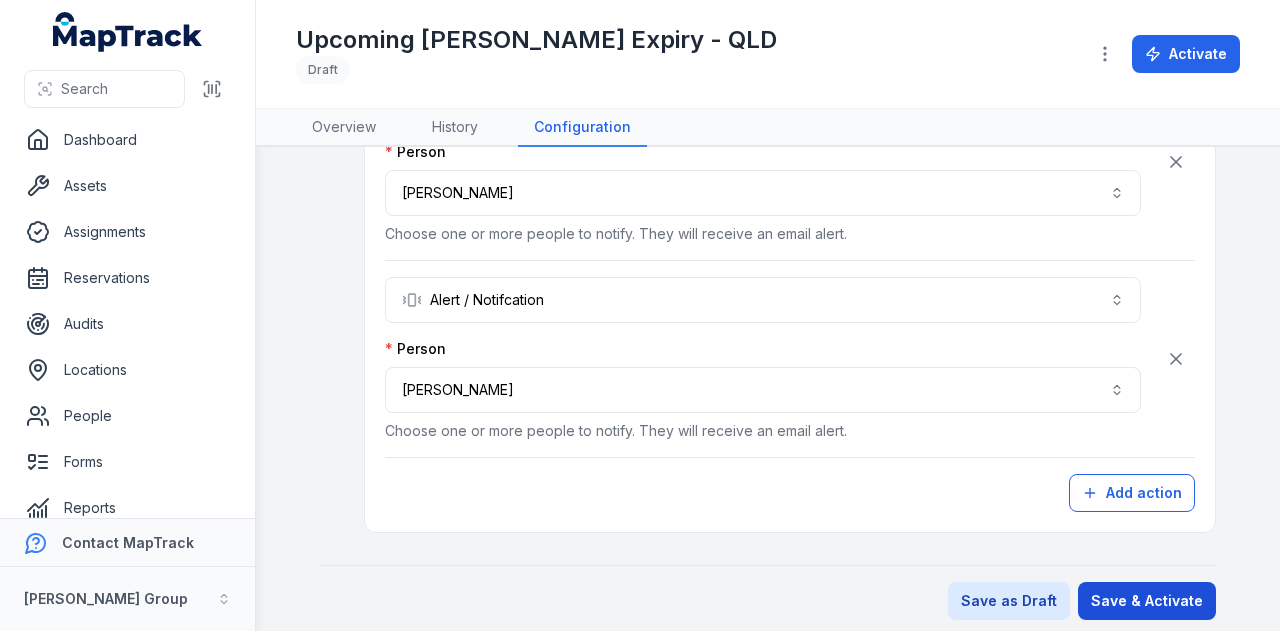 click on "Save & Activate" at bounding box center [1147, 601] 